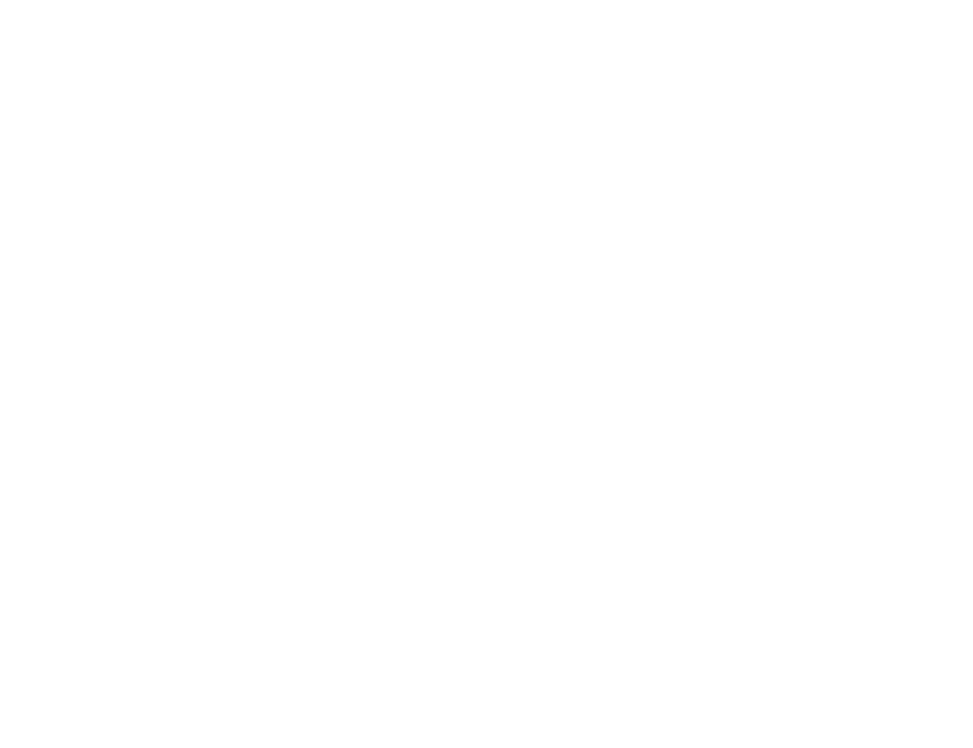 scroll, scrollTop: 0, scrollLeft: 0, axis: both 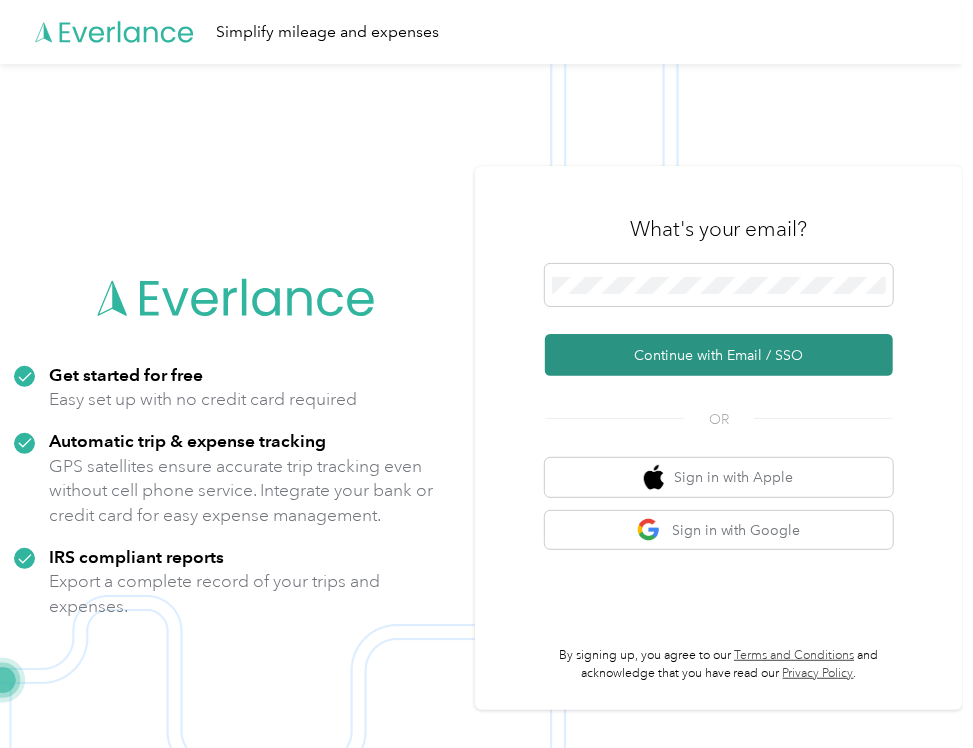 click on "Continue with Email / SSO" at bounding box center [719, 355] 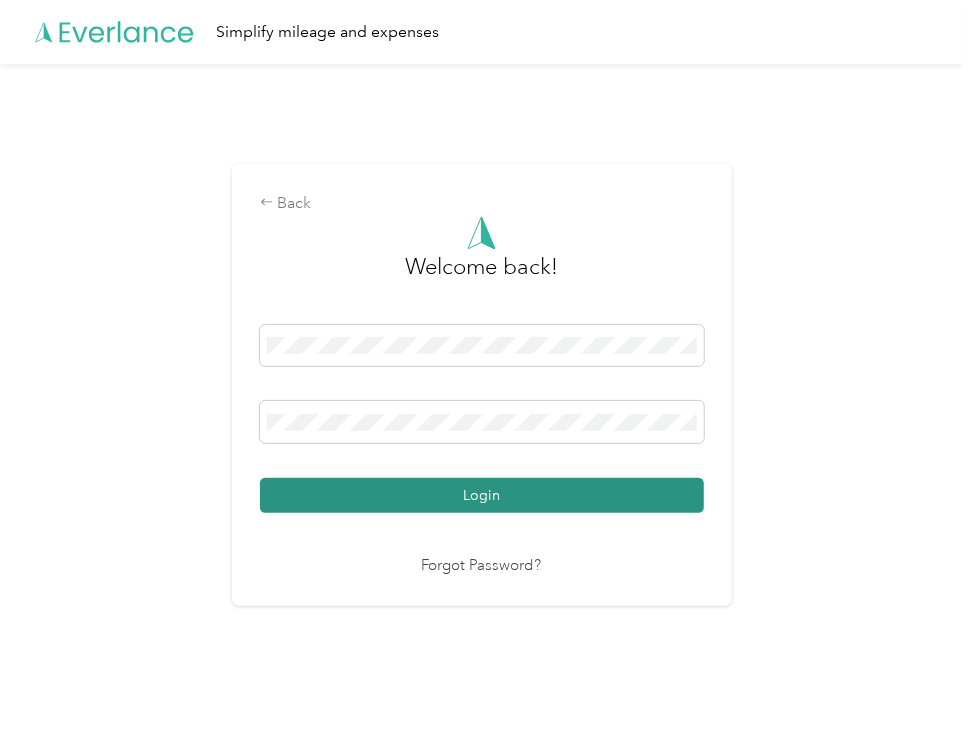 click on "Login" at bounding box center [482, 495] 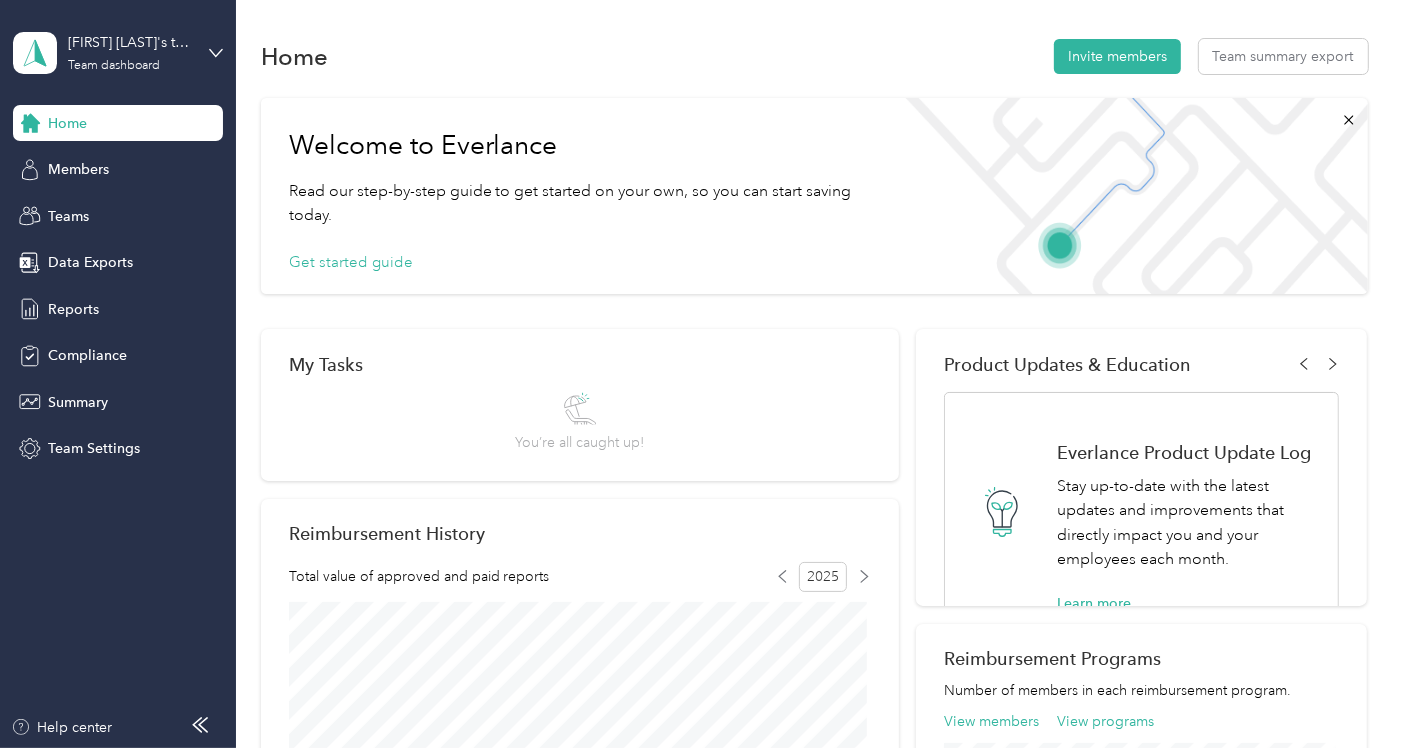 scroll, scrollTop: 665, scrollLeft: 0, axis: vertical 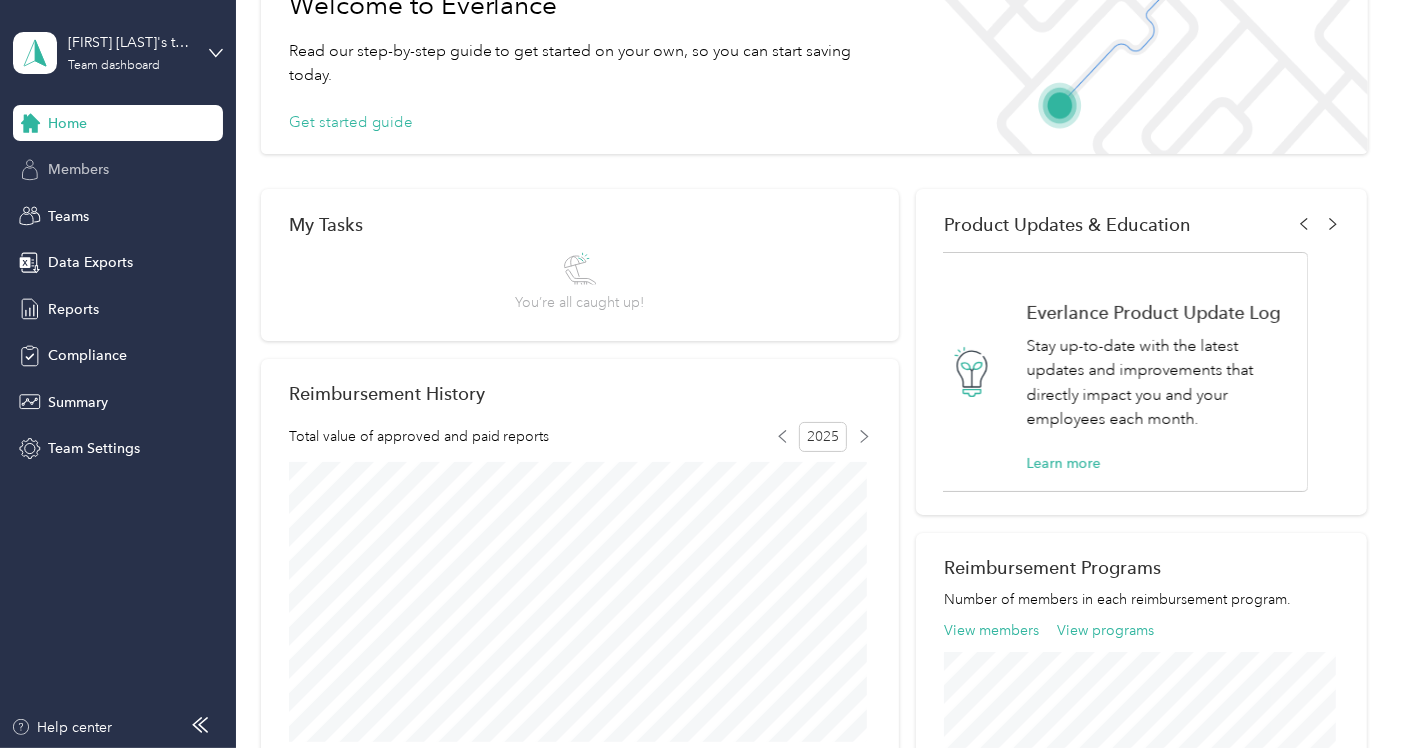 click on "Members" at bounding box center (118, 170) 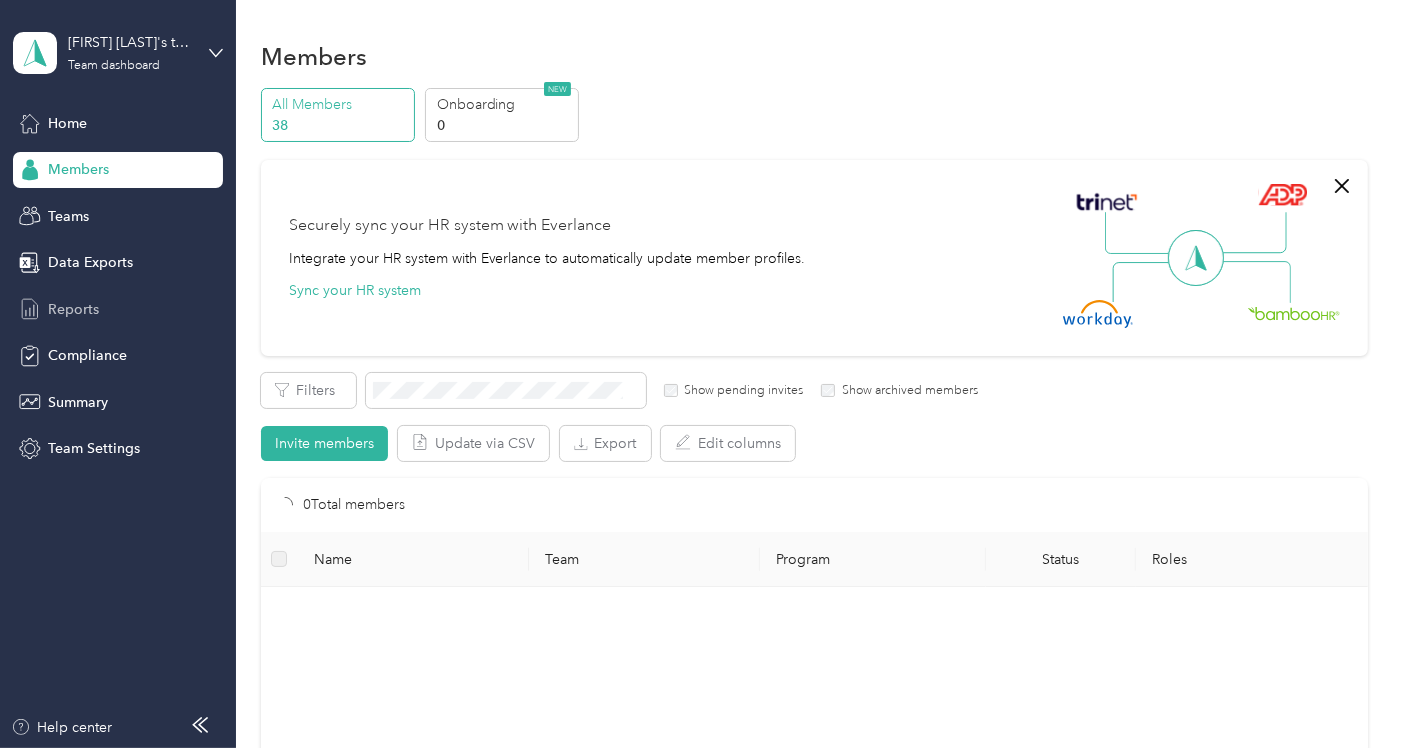click on "Reports" at bounding box center [73, 309] 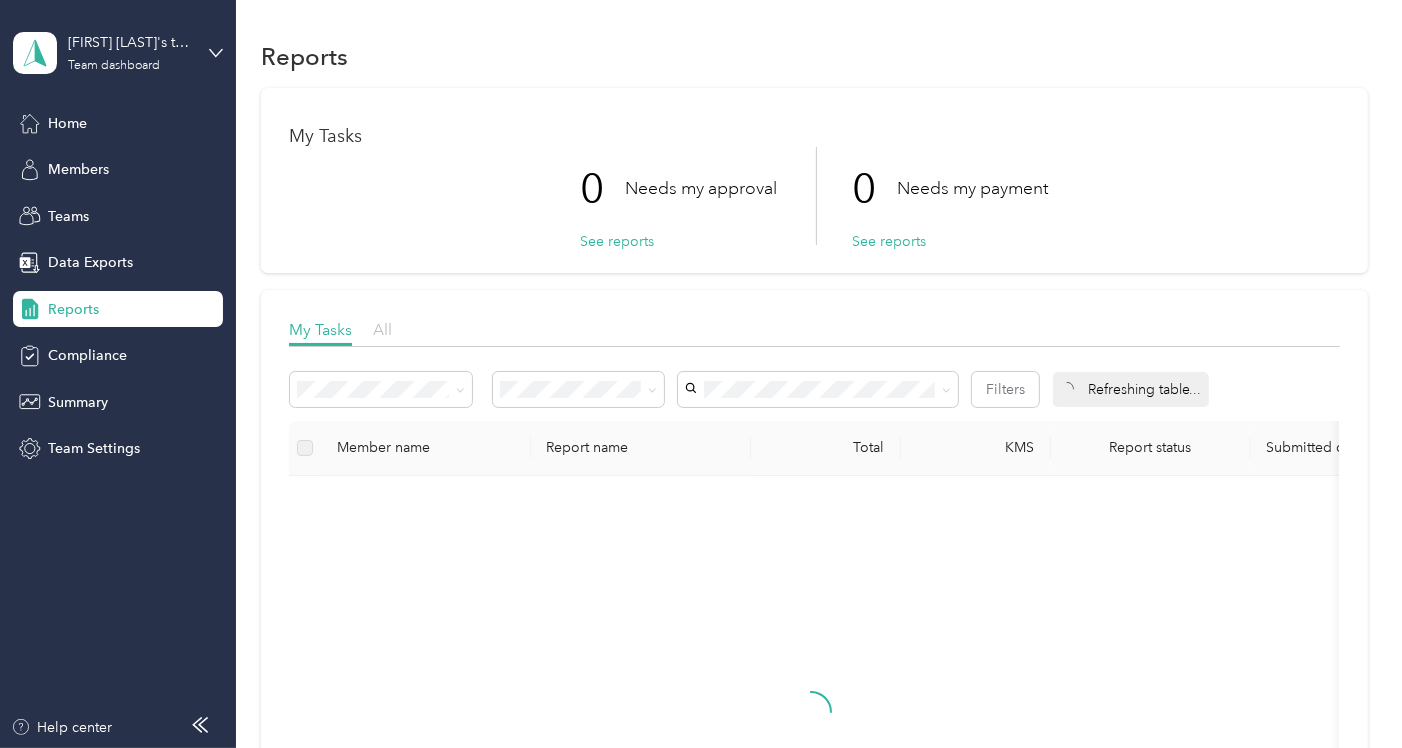 click on "All" at bounding box center (382, 329) 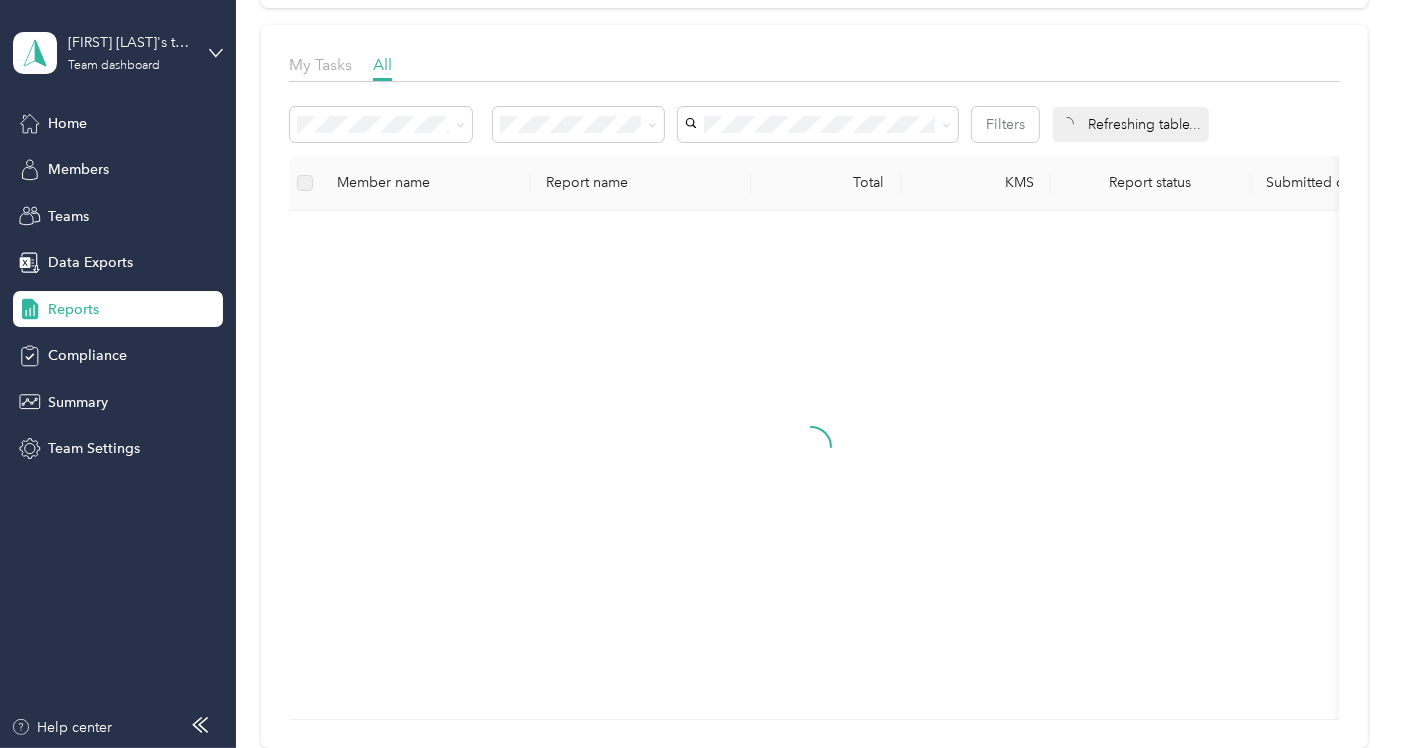 scroll, scrollTop: 273, scrollLeft: 0, axis: vertical 